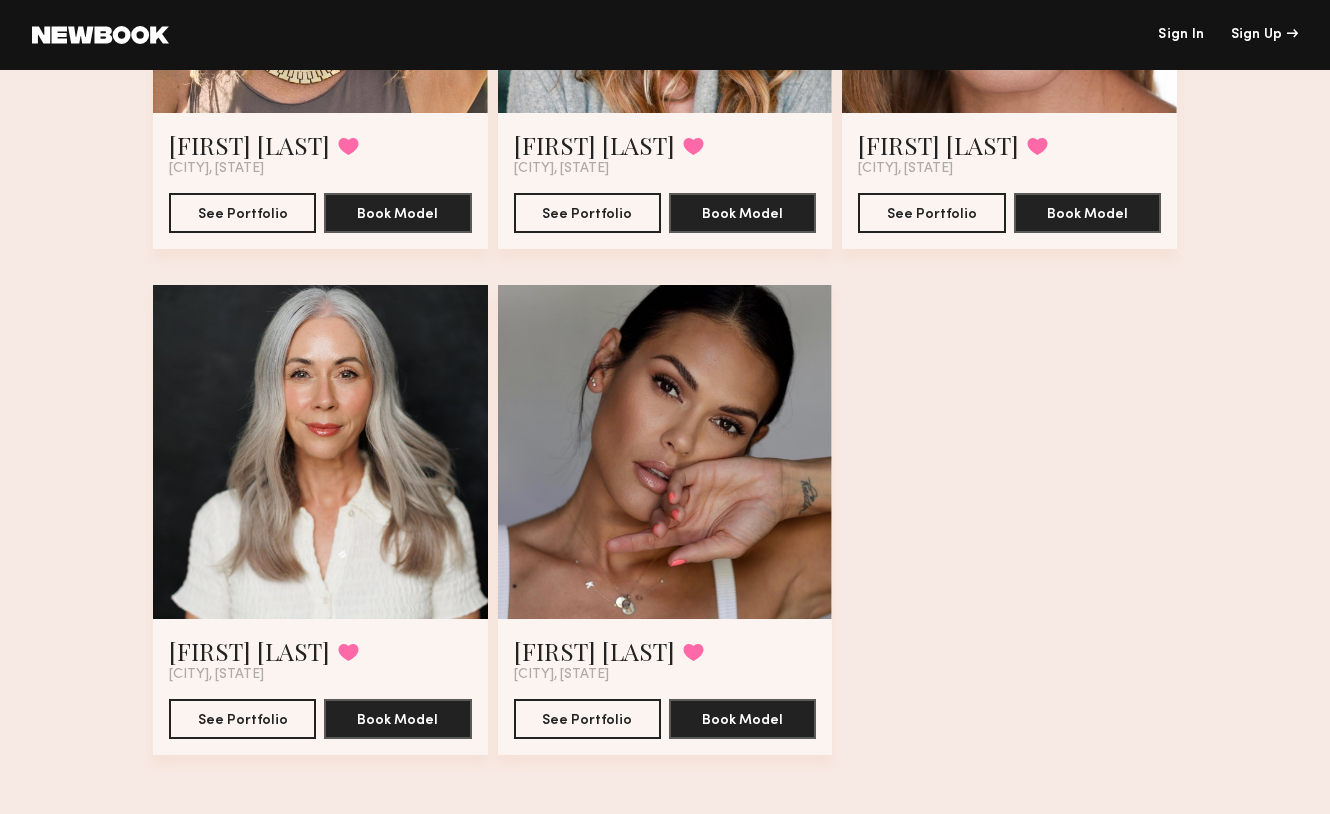 scroll, scrollTop: 1980, scrollLeft: 0, axis: vertical 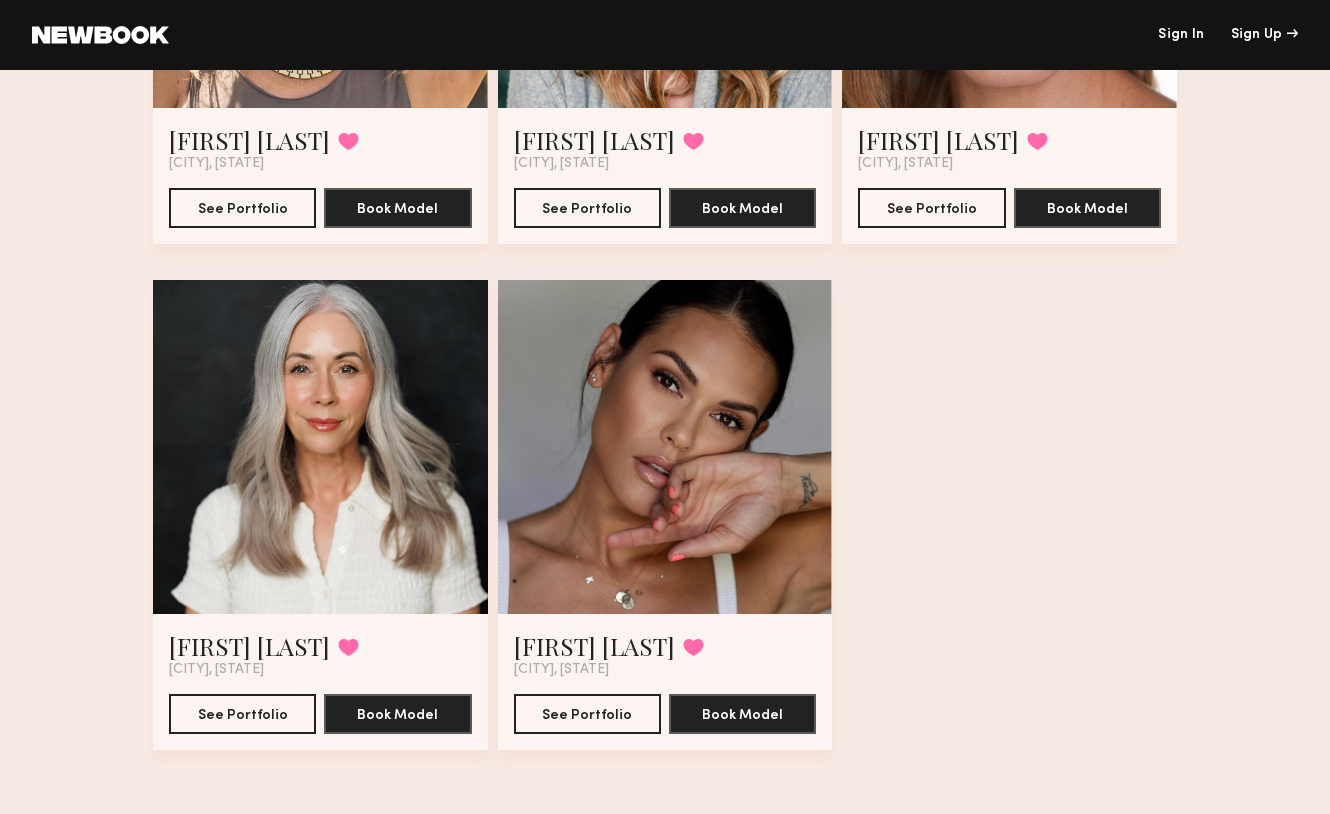 click 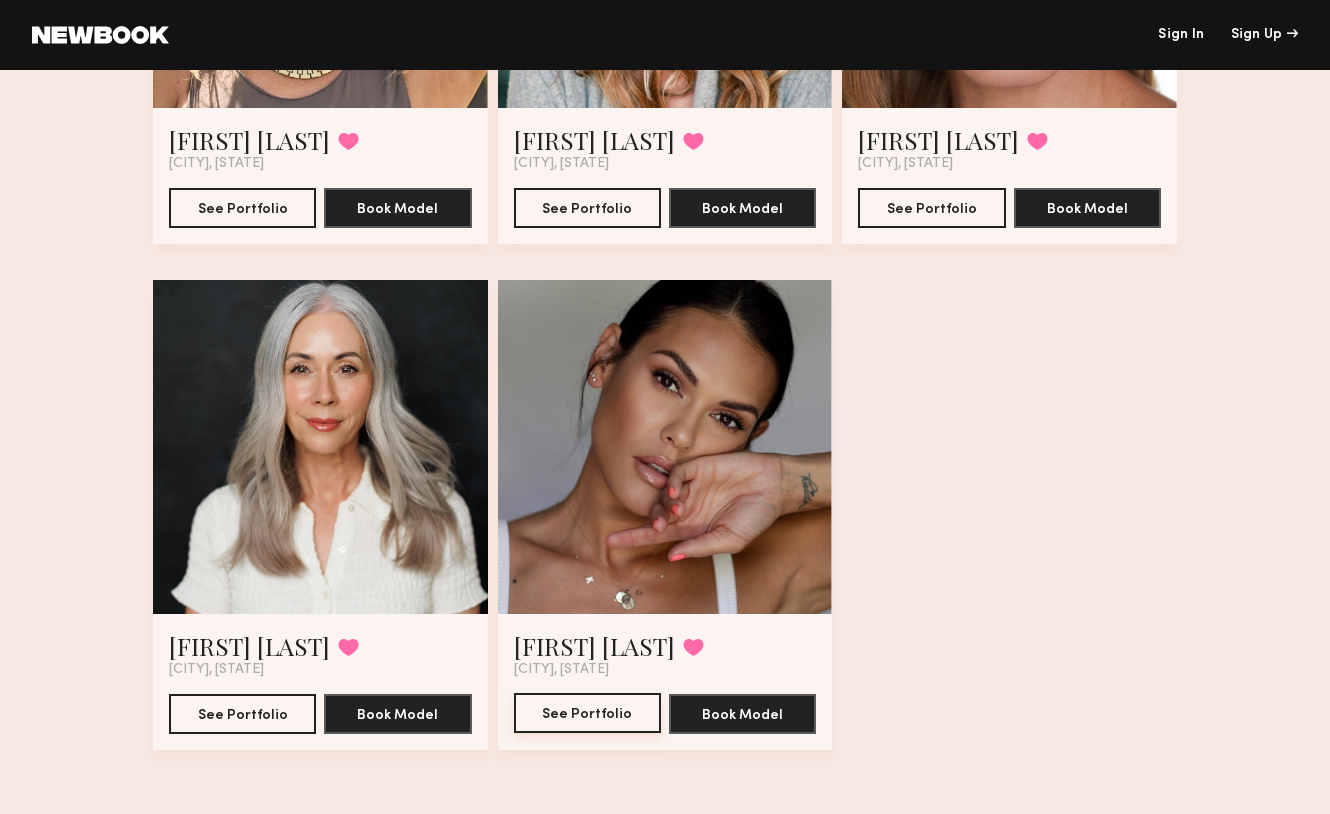 click on "See Portfolio" 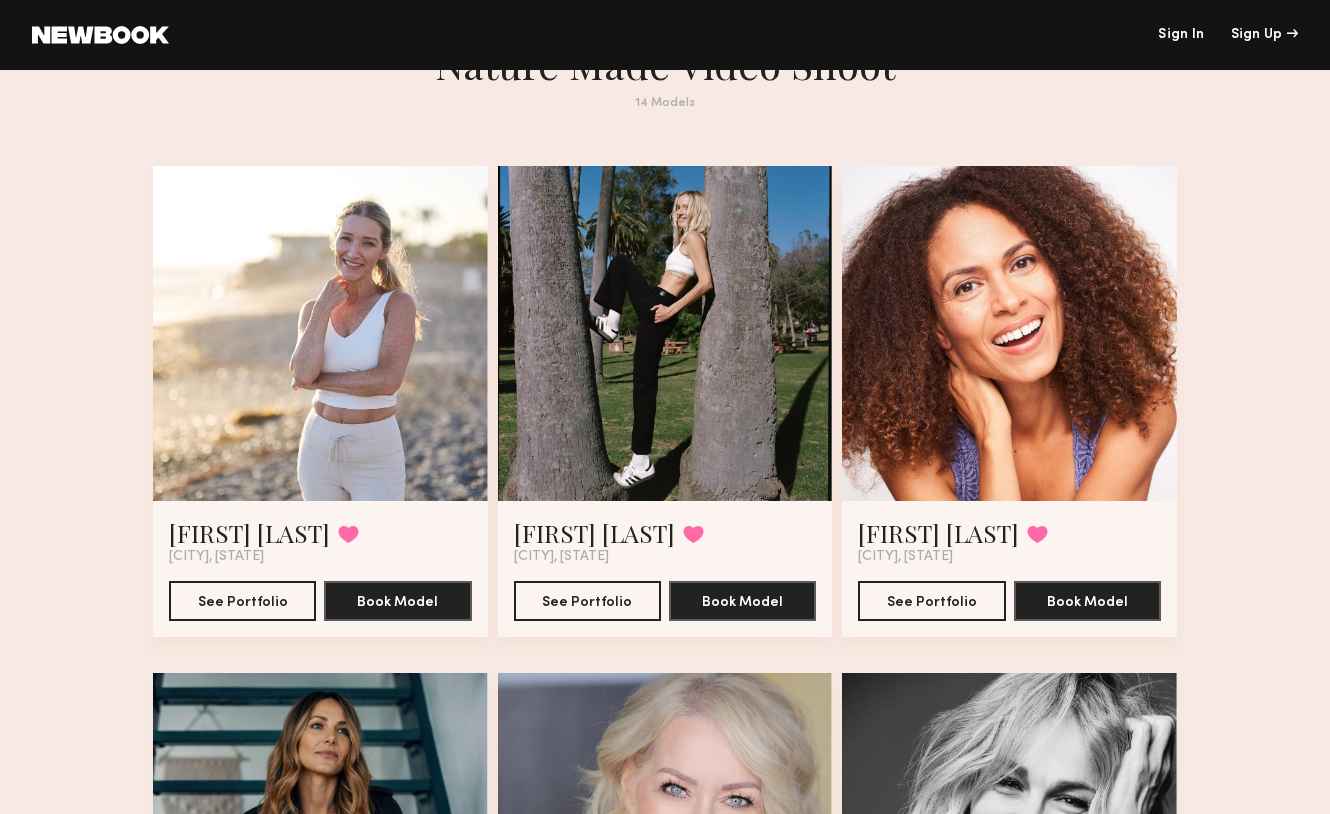 scroll, scrollTop: 0, scrollLeft: 0, axis: both 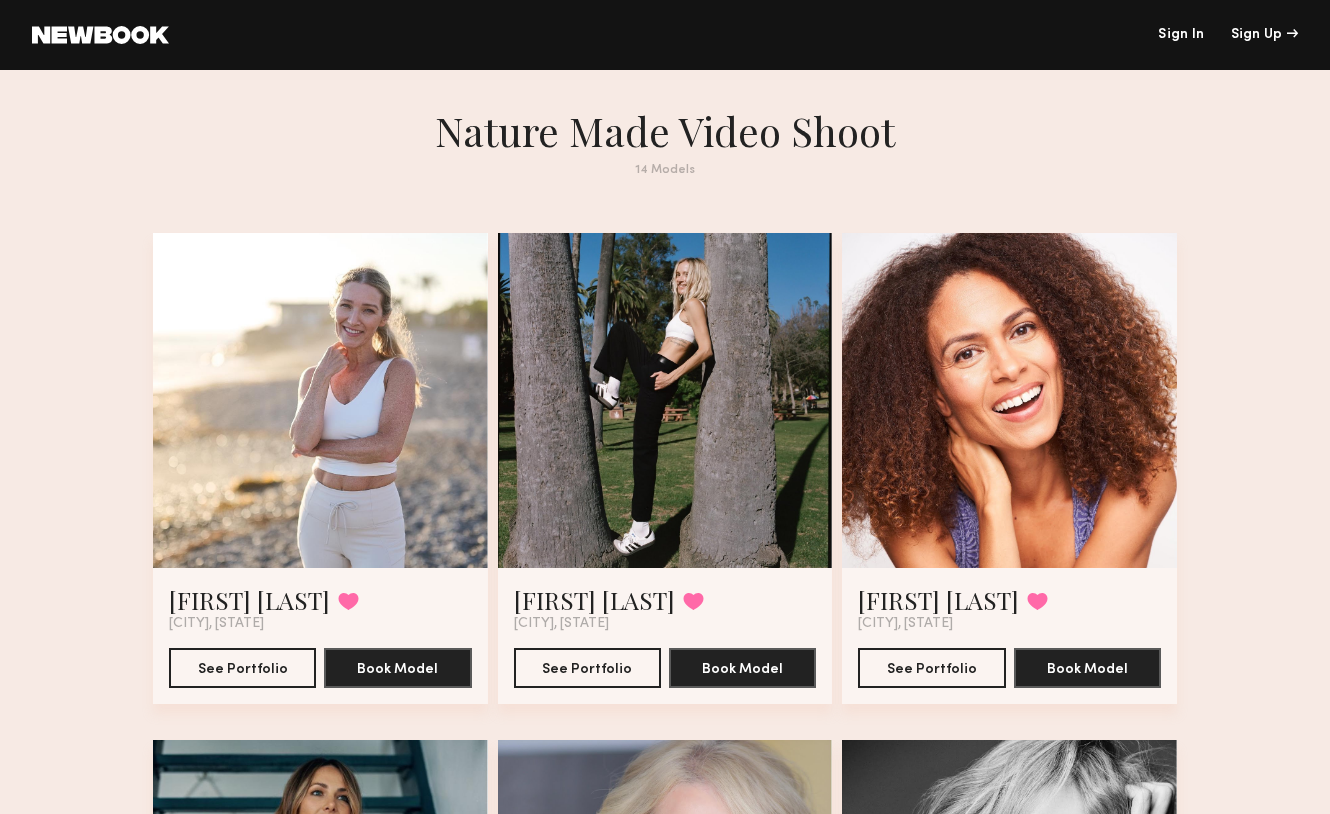 click 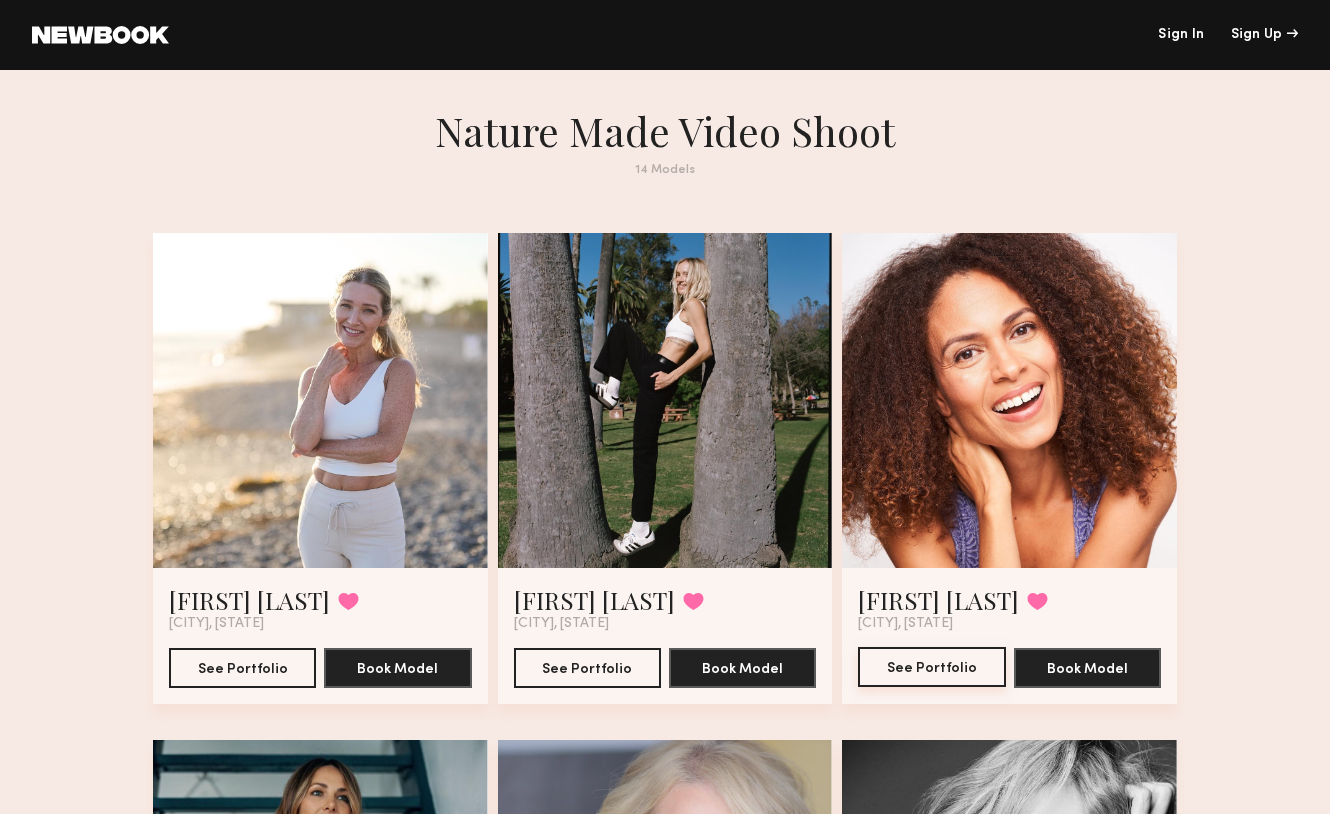 click on "See Portfolio" 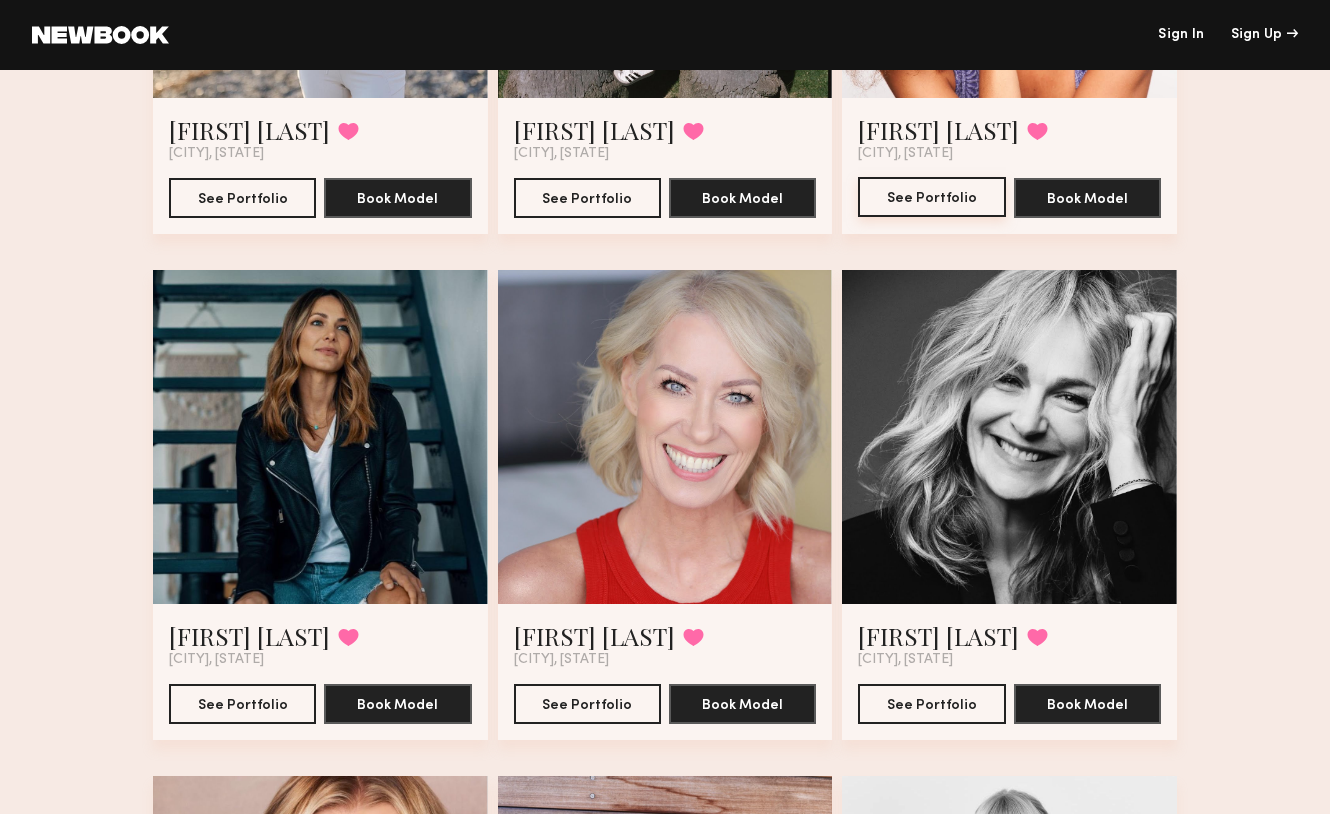 scroll, scrollTop: 474, scrollLeft: 0, axis: vertical 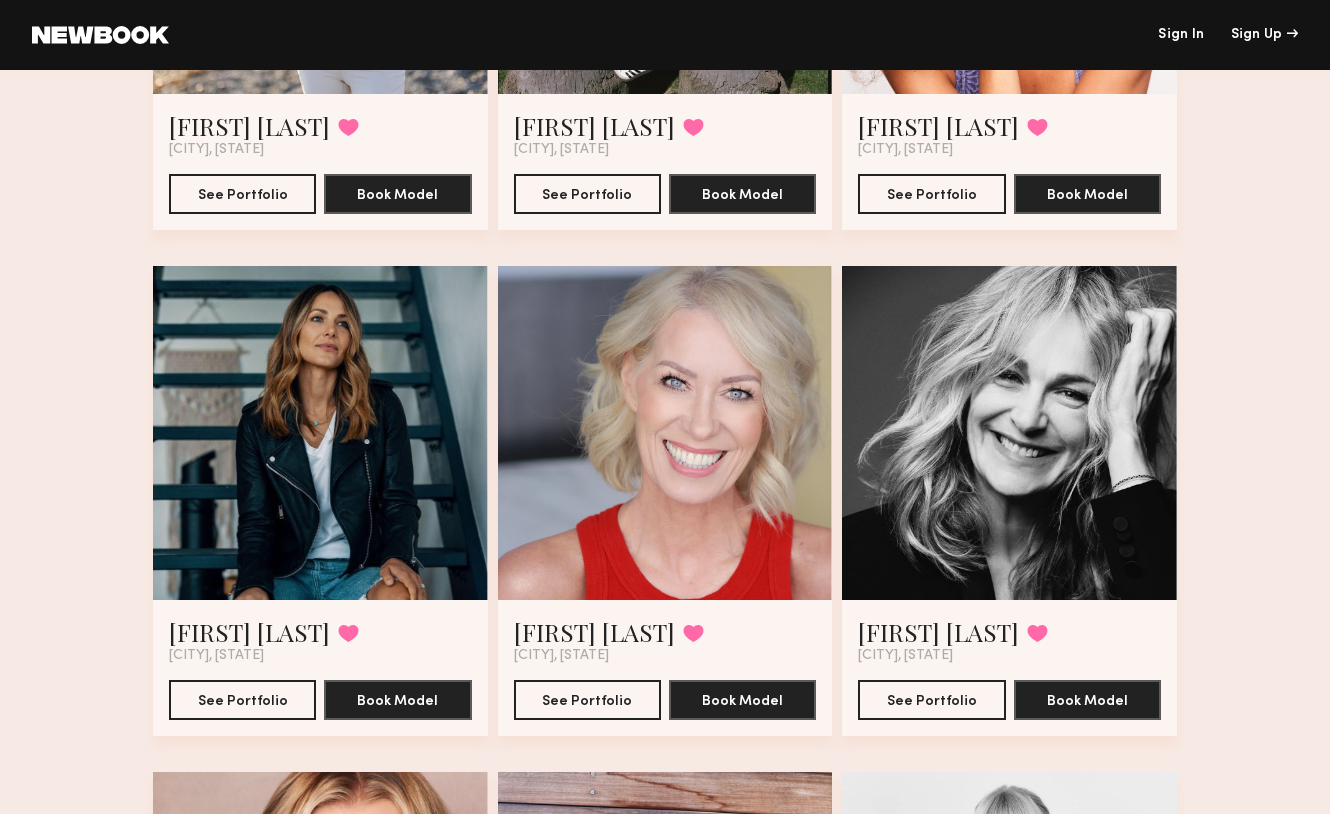 click 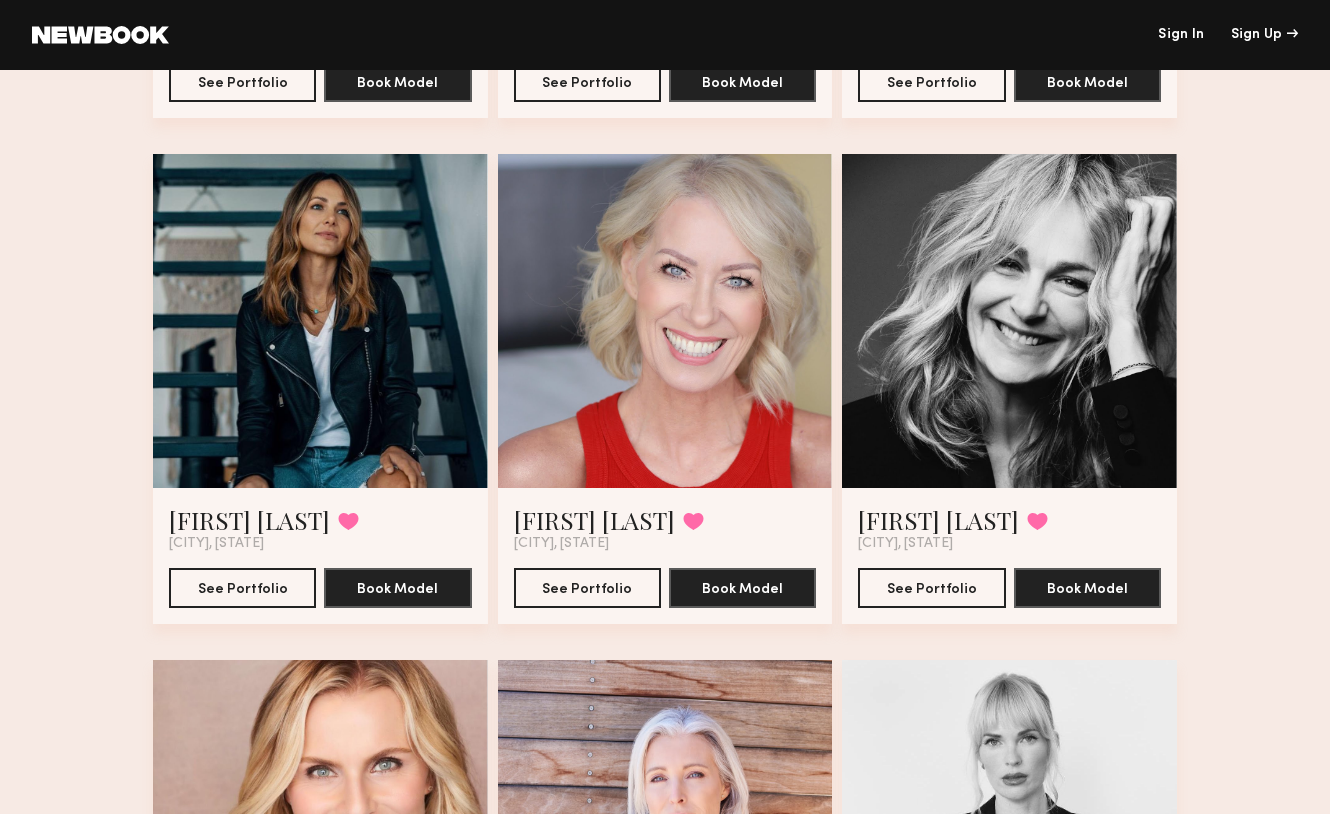 scroll, scrollTop: 603, scrollLeft: 0, axis: vertical 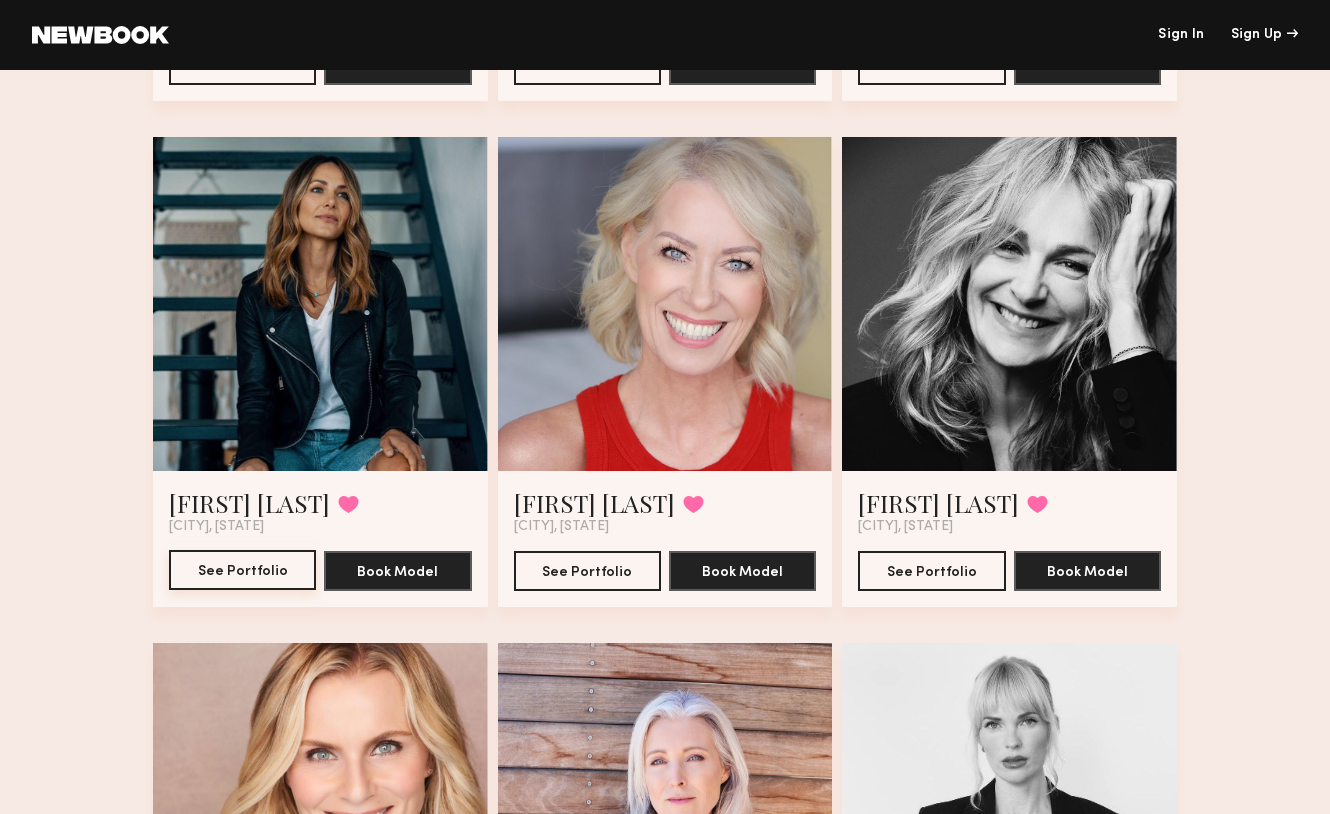 click on "See Portfolio" 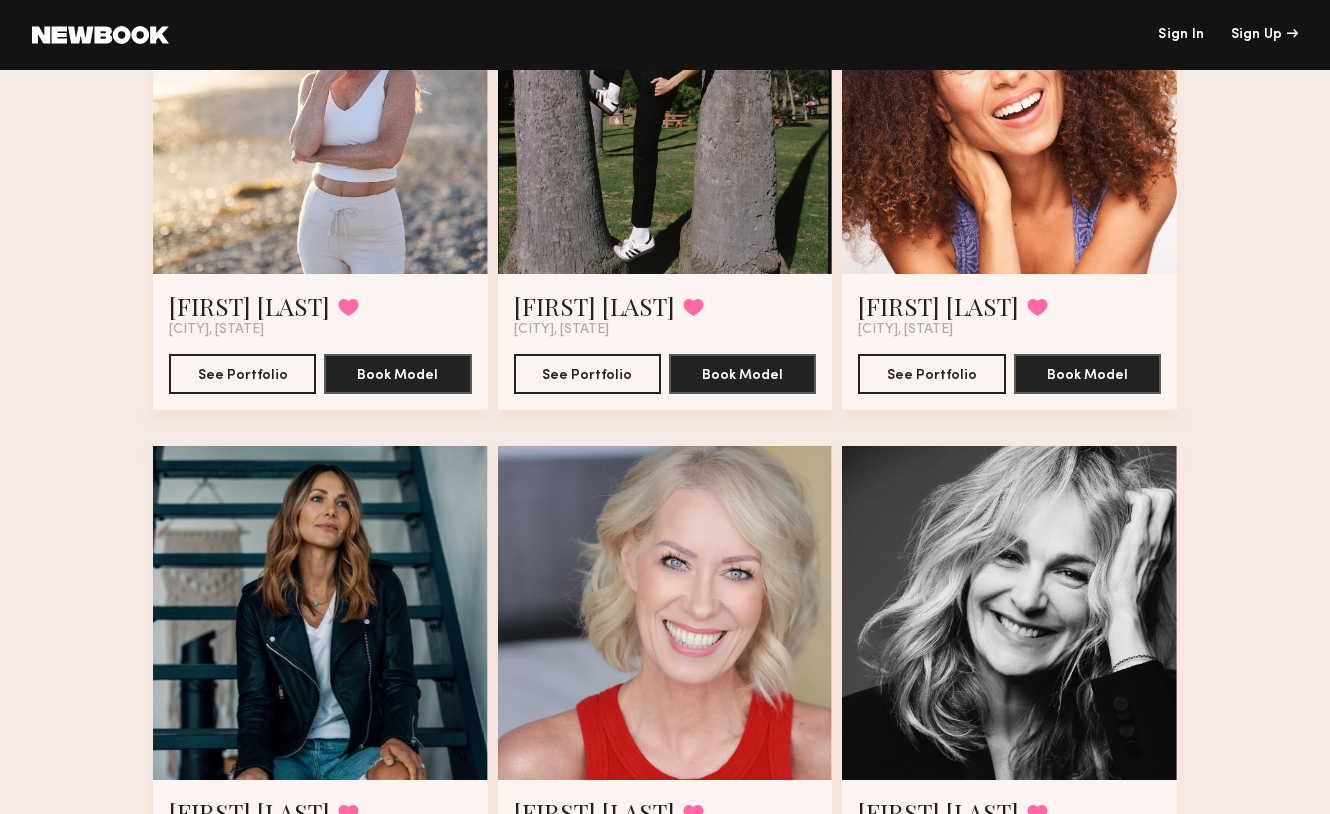 scroll, scrollTop: 295, scrollLeft: 0, axis: vertical 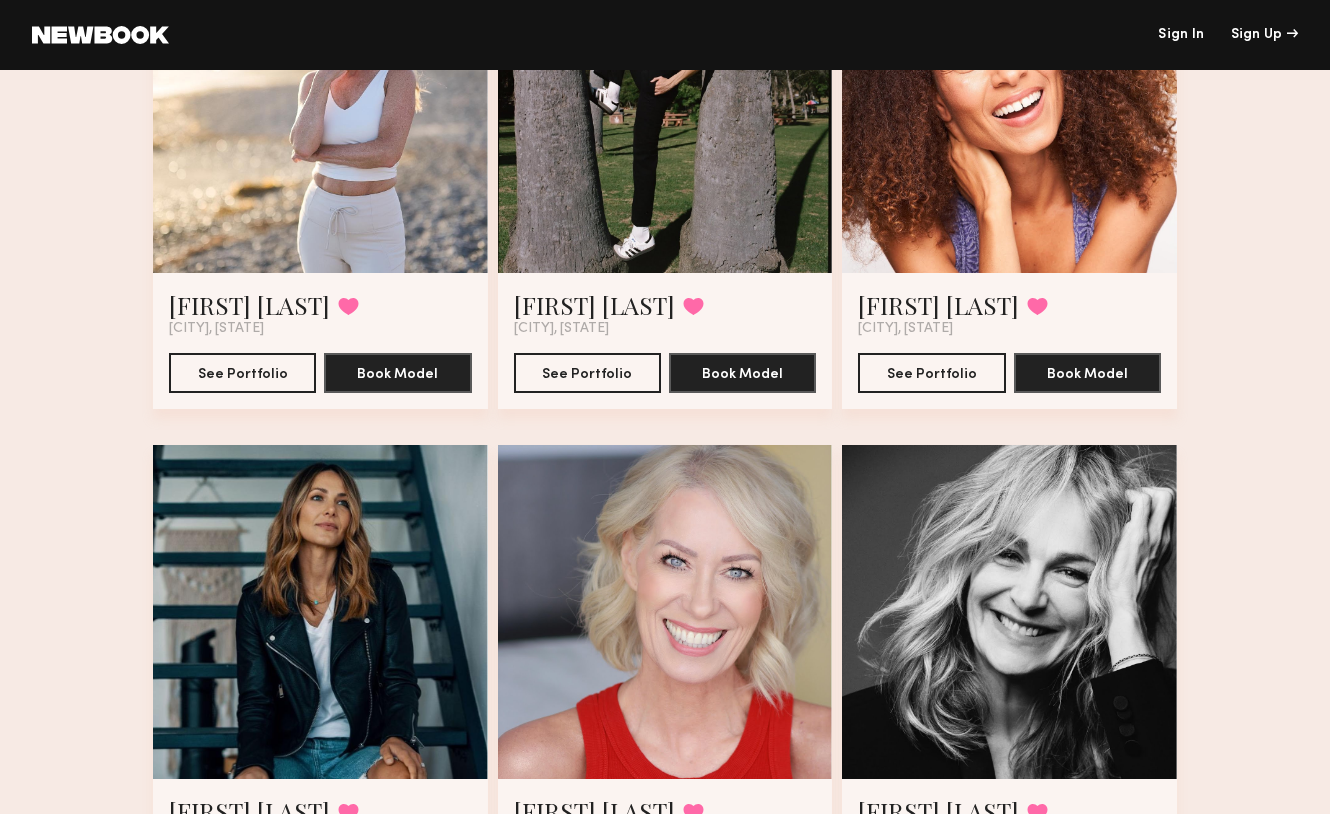 click 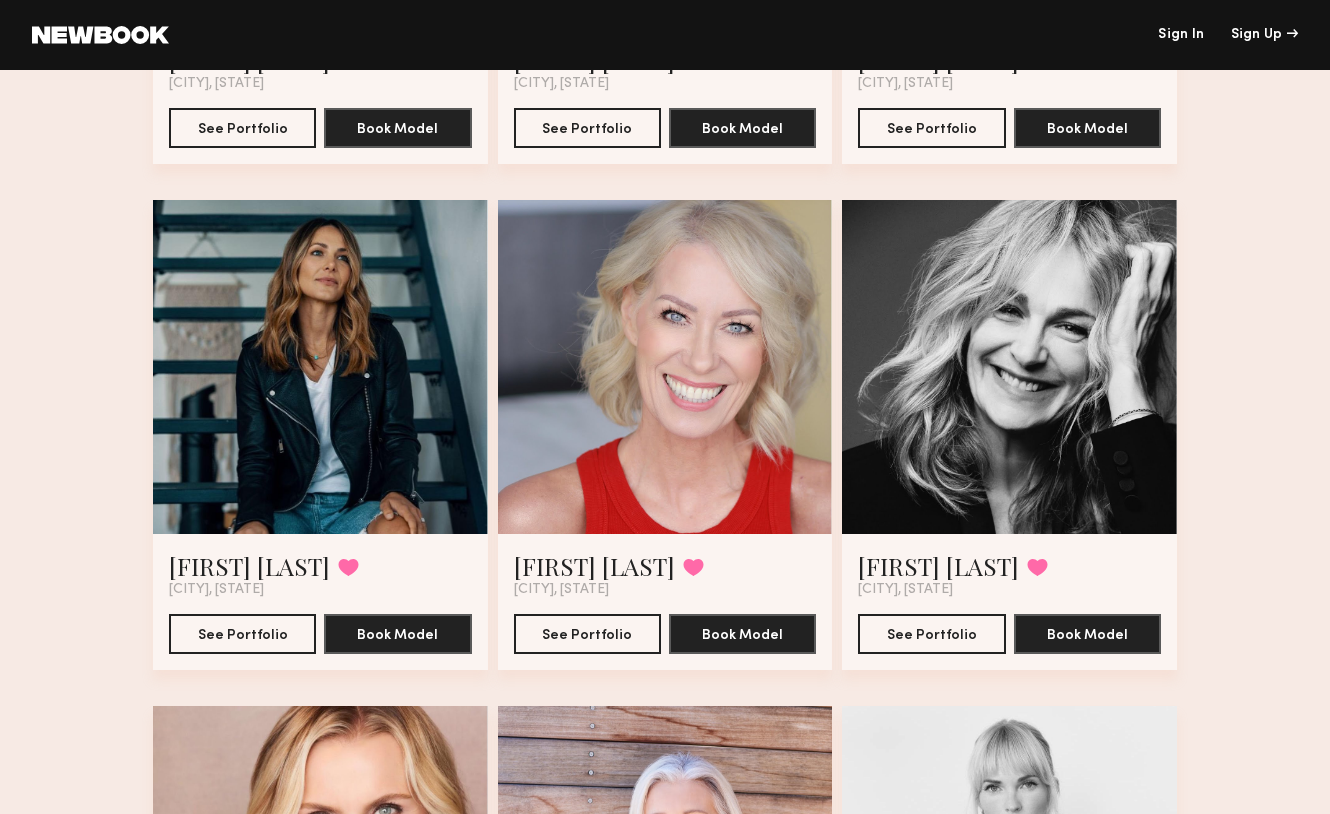 scroll, scrollTop: 575, scrollLeft: 0, axis: vertical 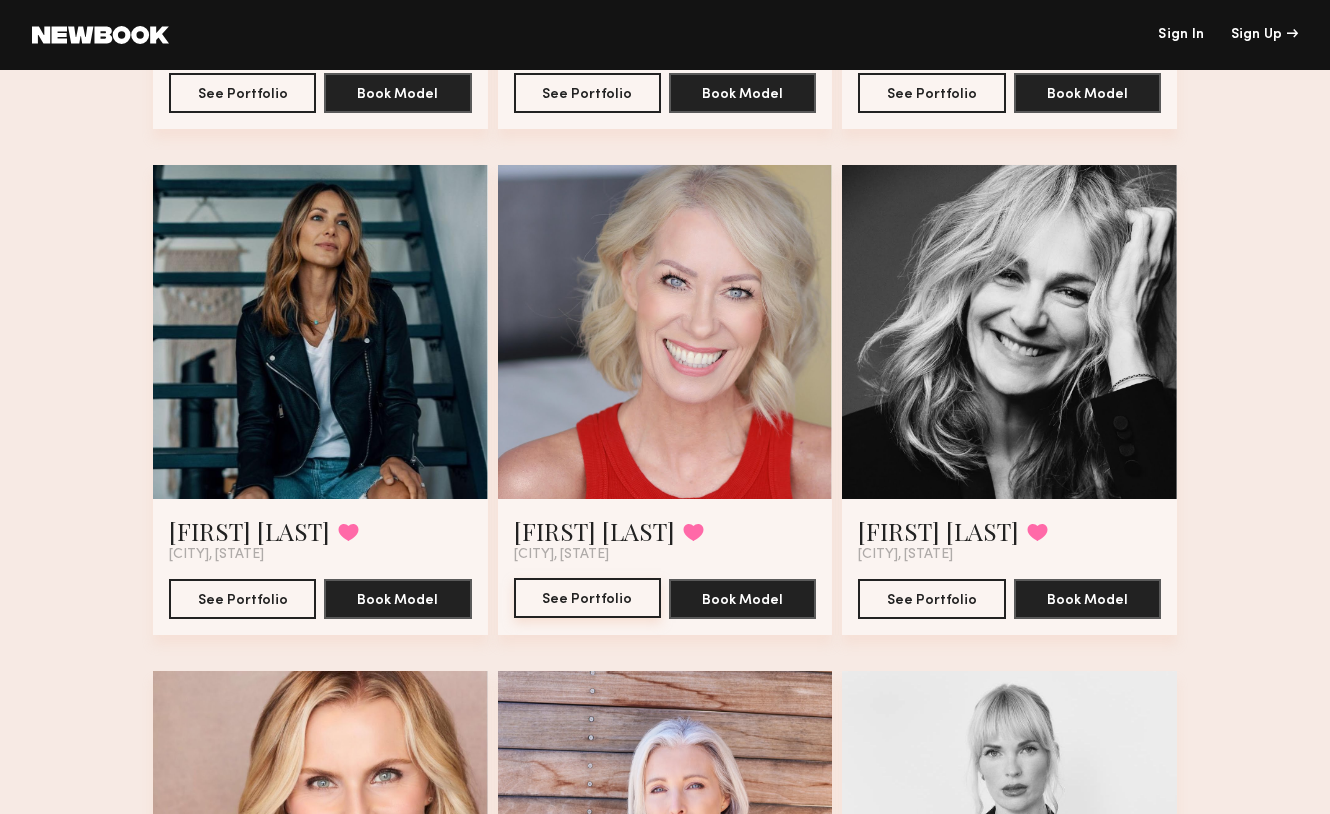 click on "See Portfolio" 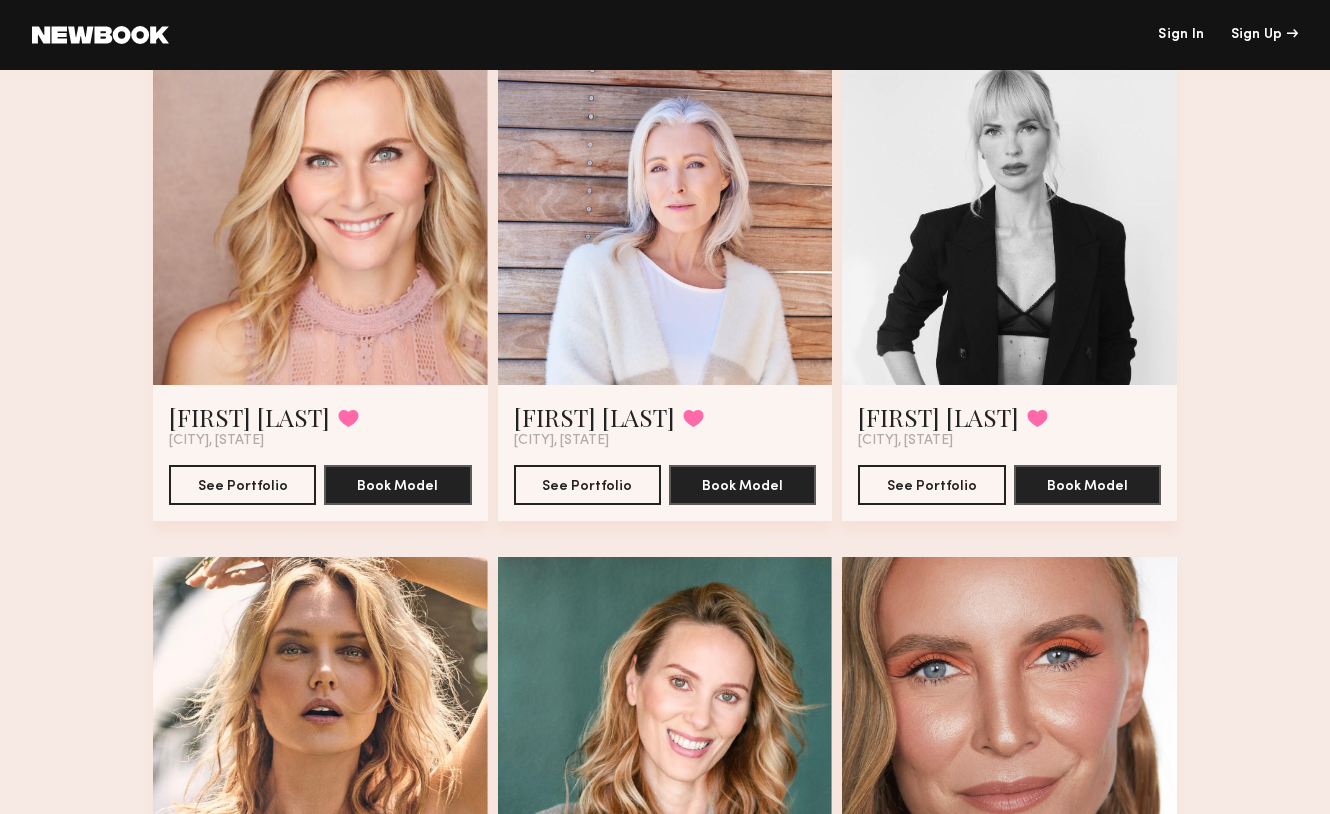 scroll, scrollTop: 1149, scrollLeft: 0, axis: vertical 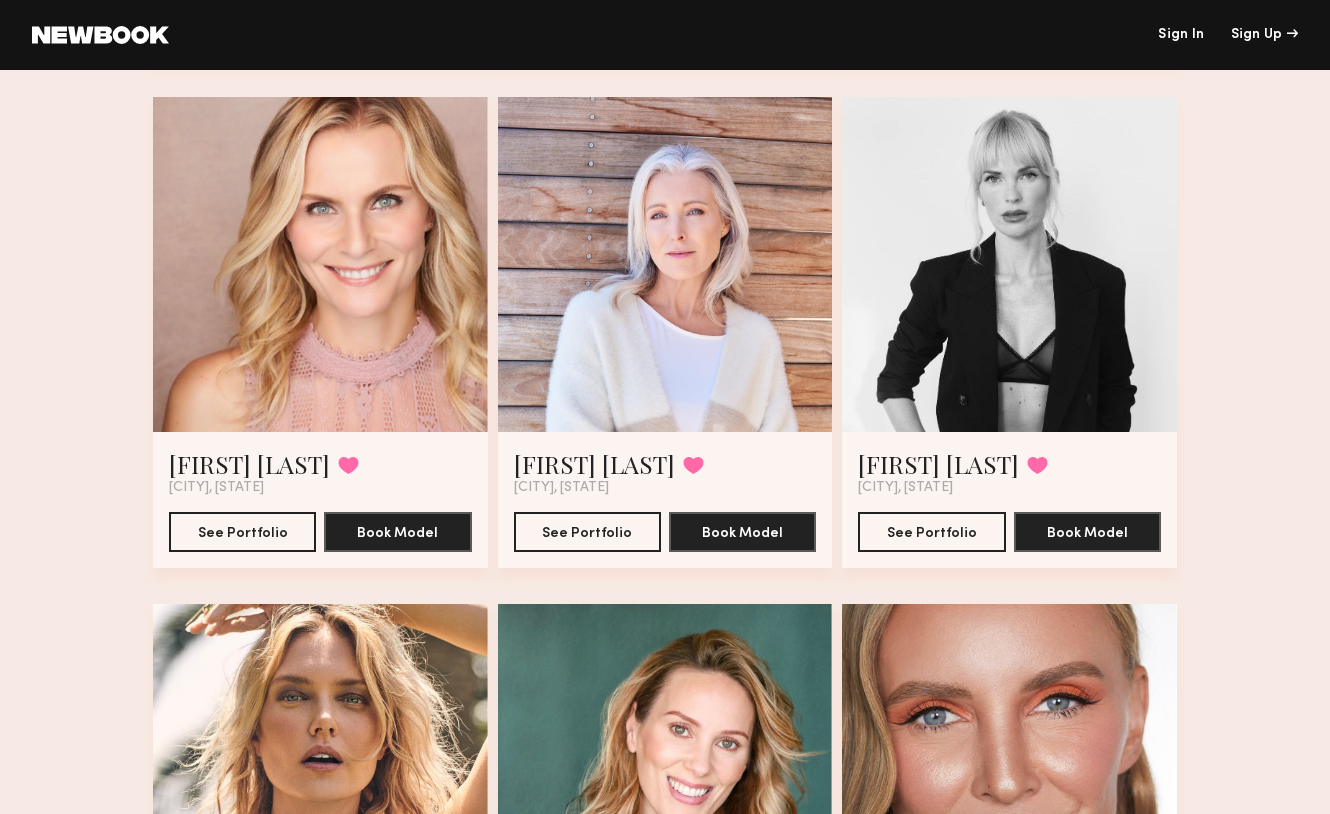 click 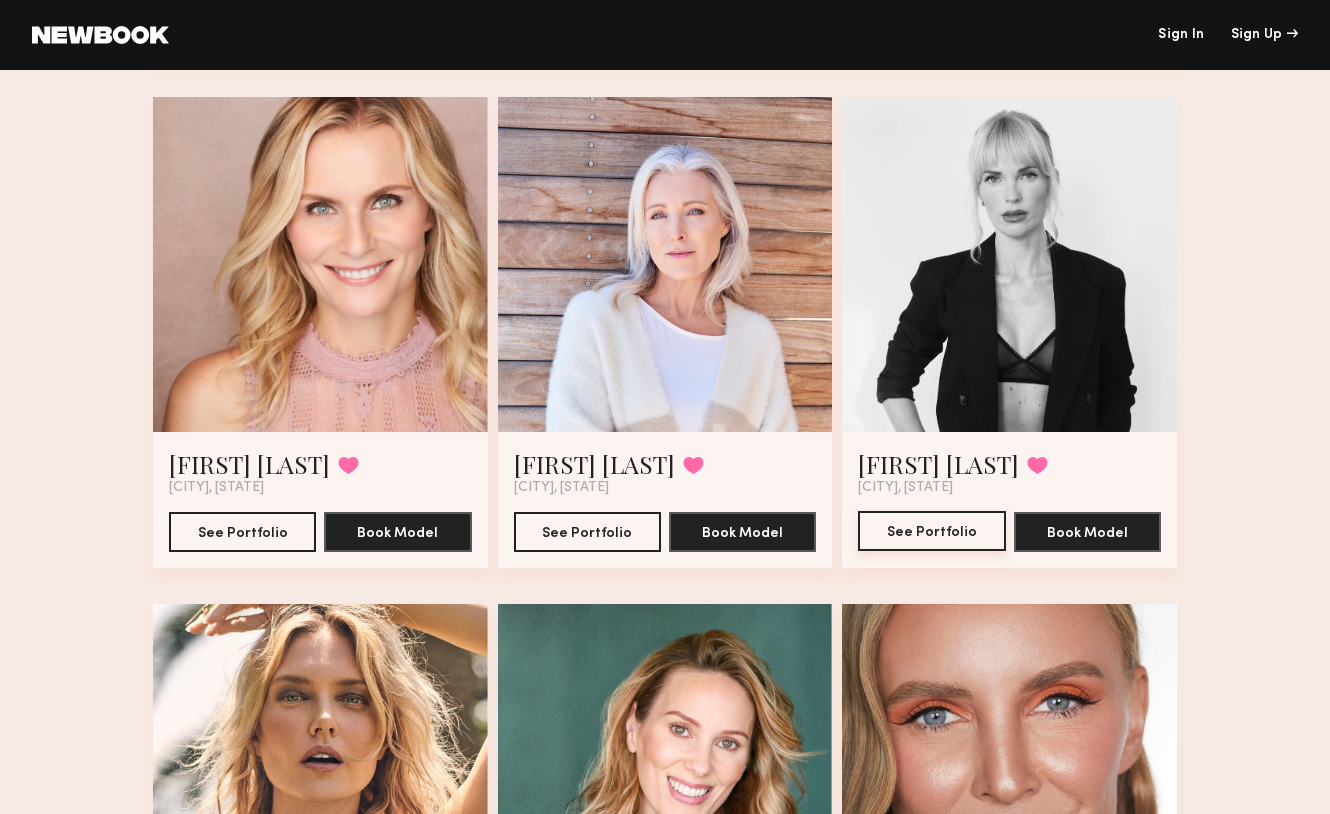 click on "See Portfolio" 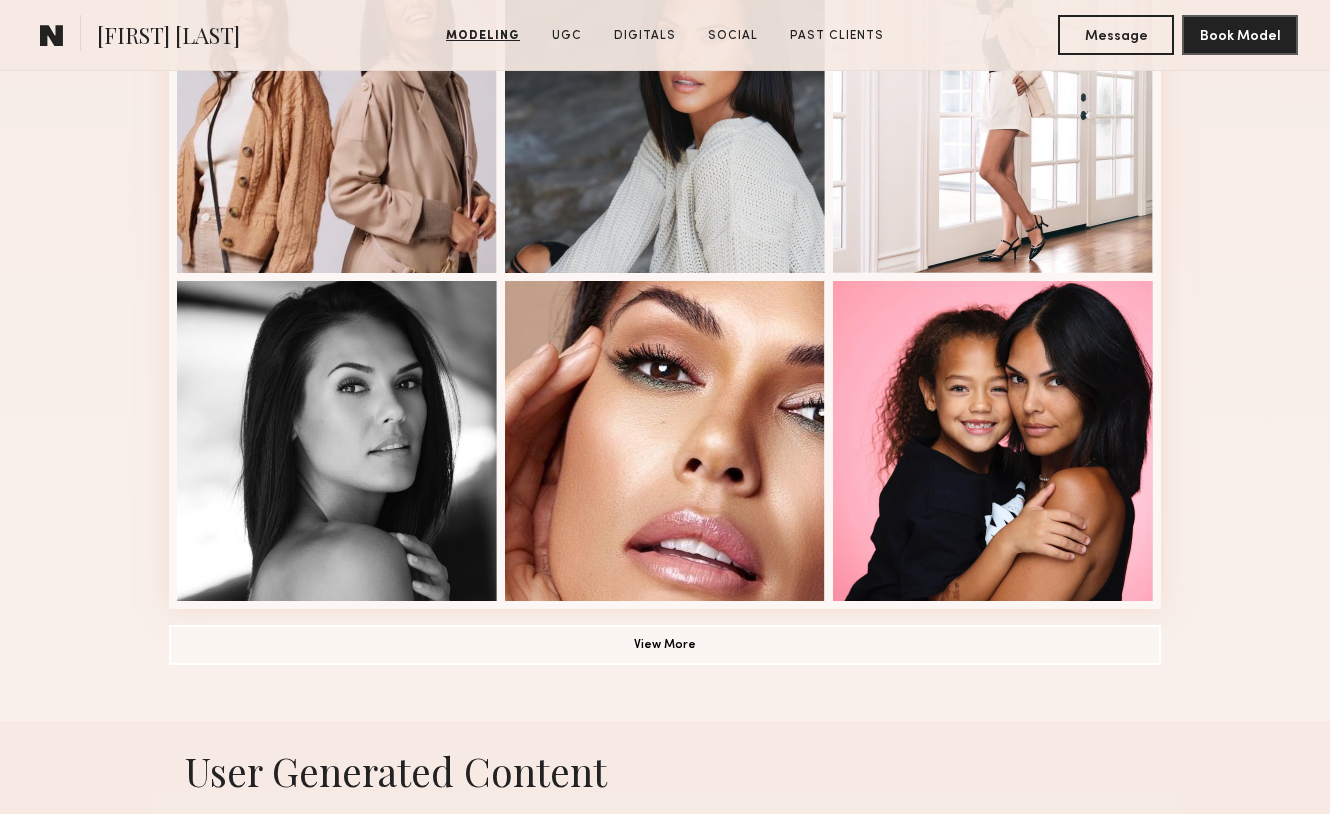 scroll, scrollTop: 1304, scrollLeft: 0, axis: vertical 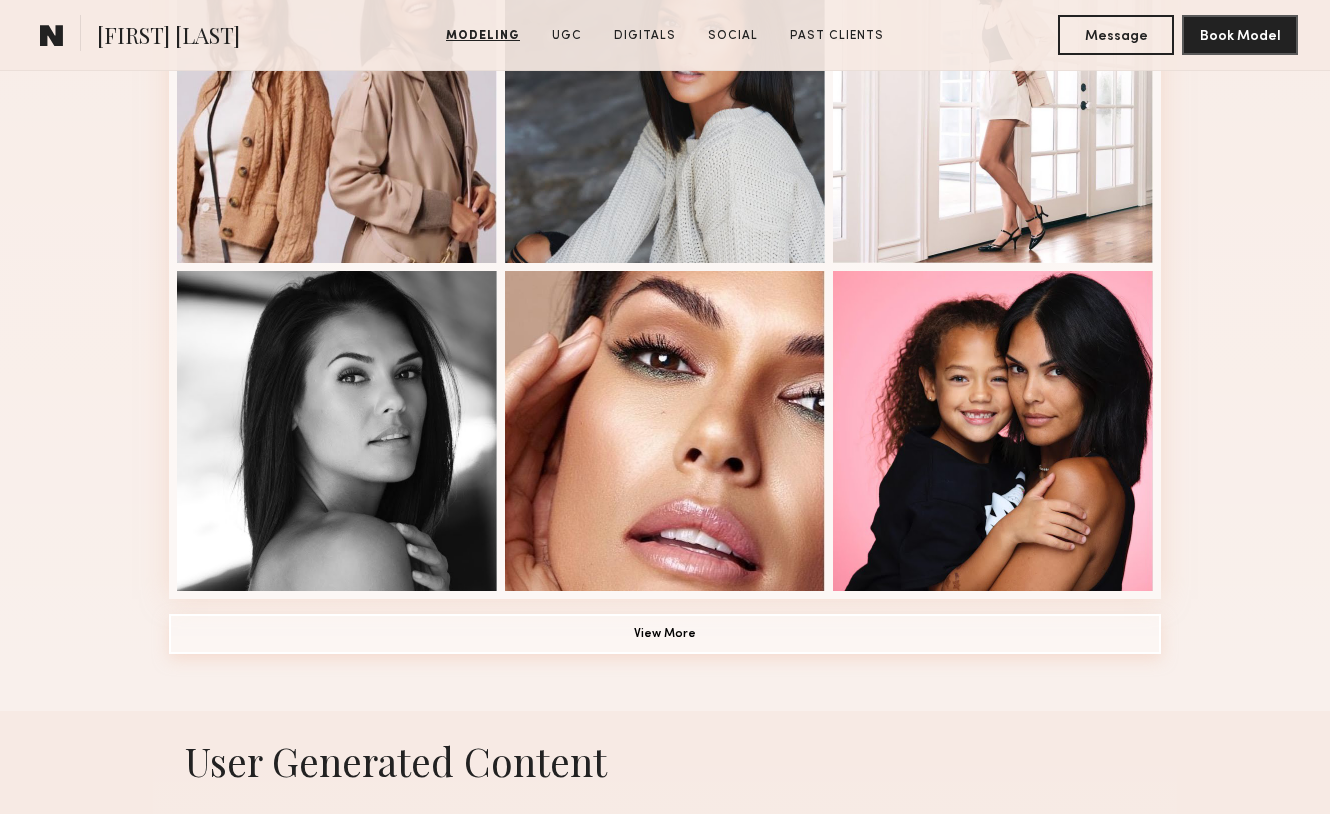click on "View More" 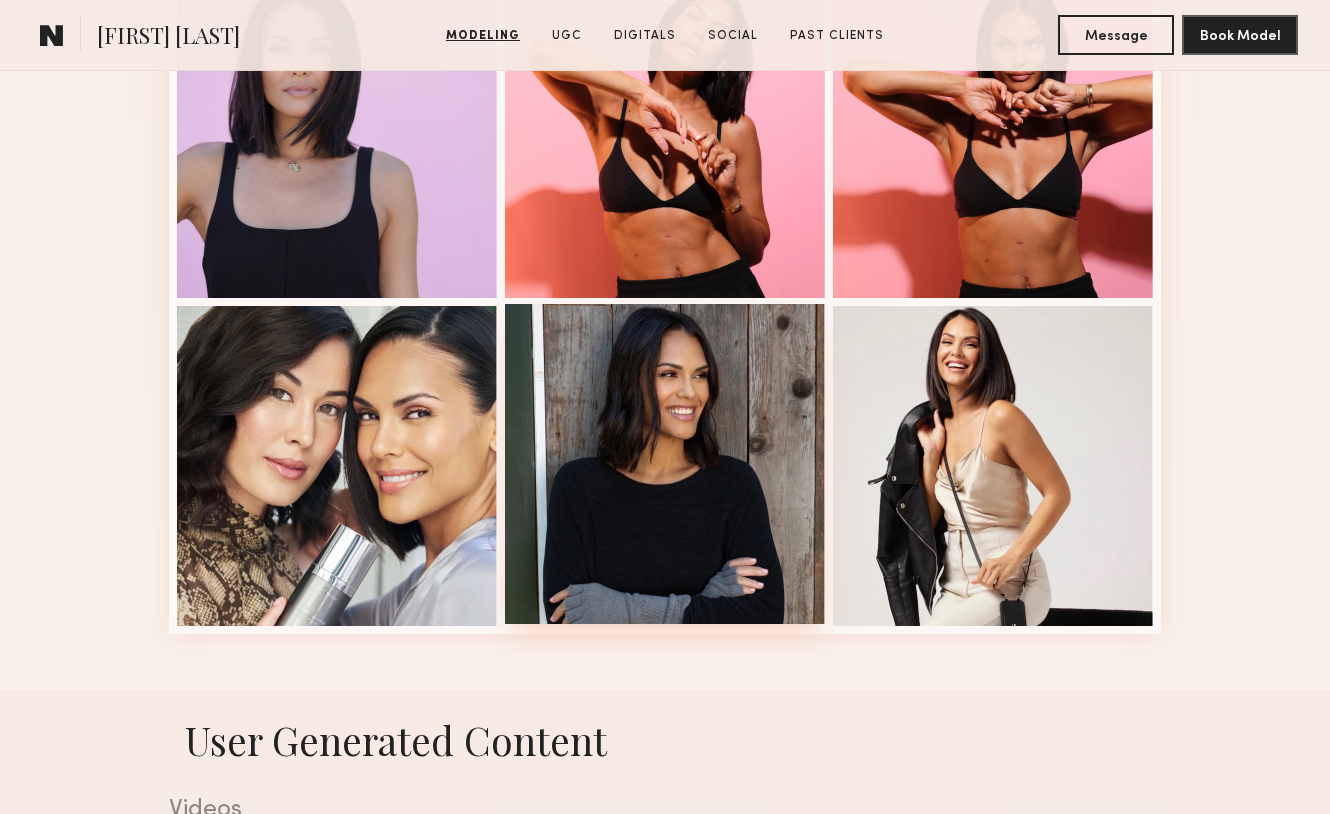 scroll, scrollTop: 2506, scrollLeft: 0, axis: vertical 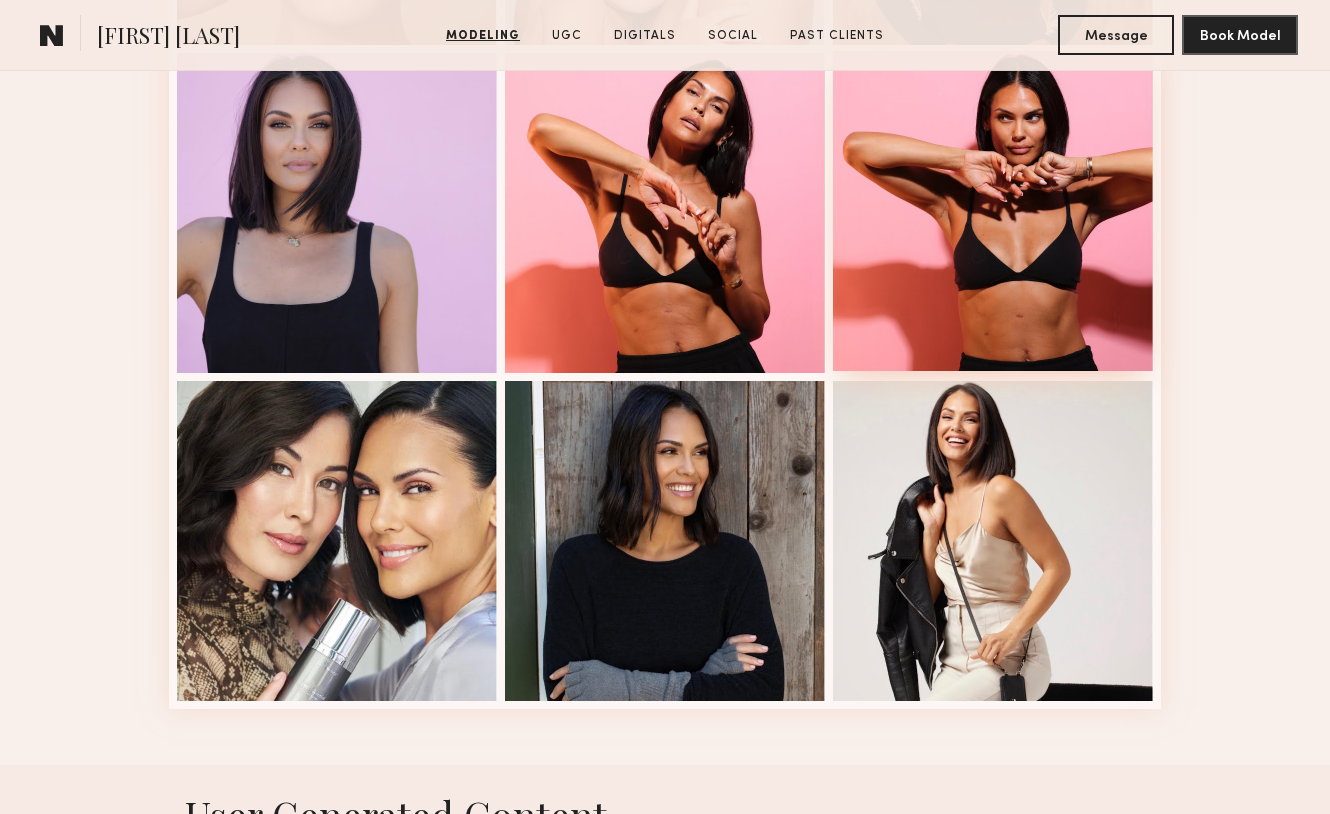 click at bounding box center (993, 211) 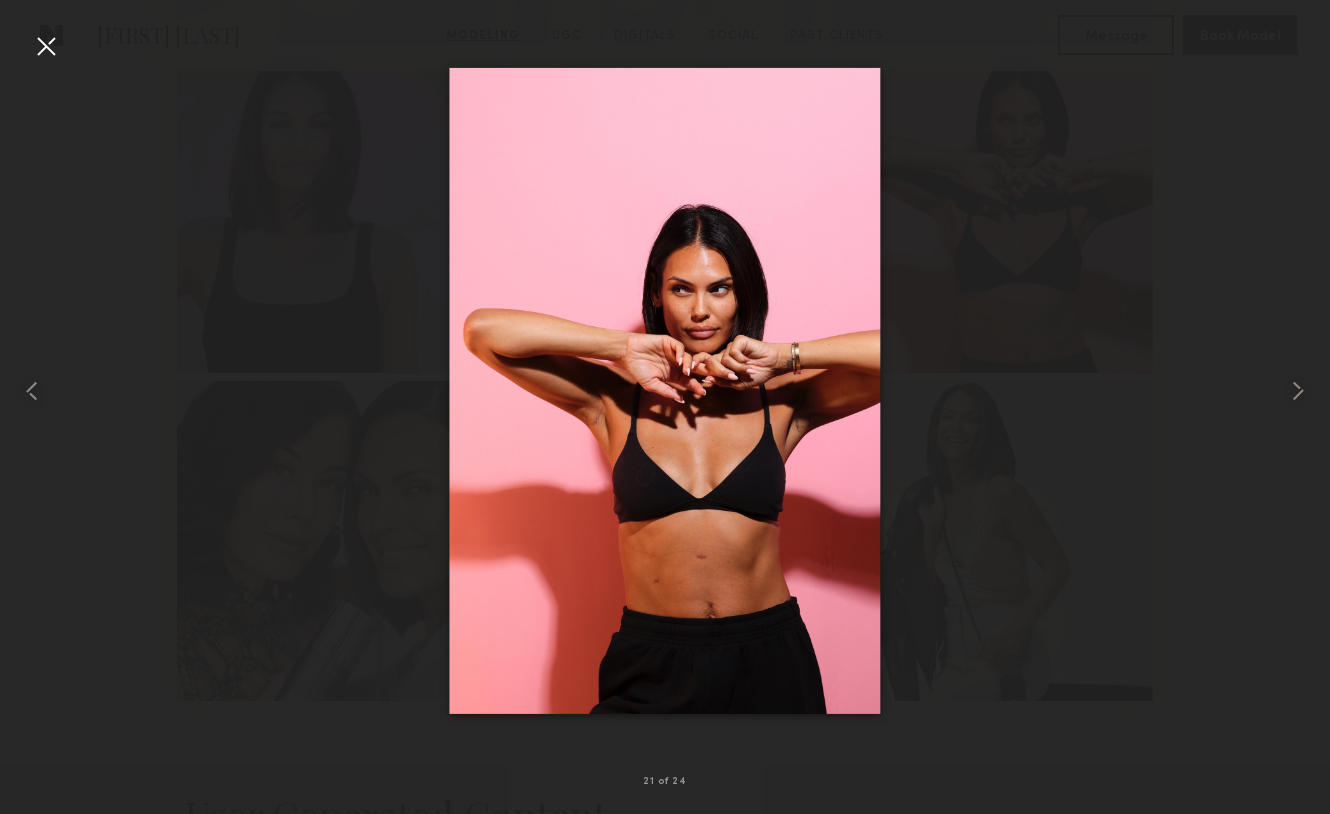 click at bounding box center [46, 46] 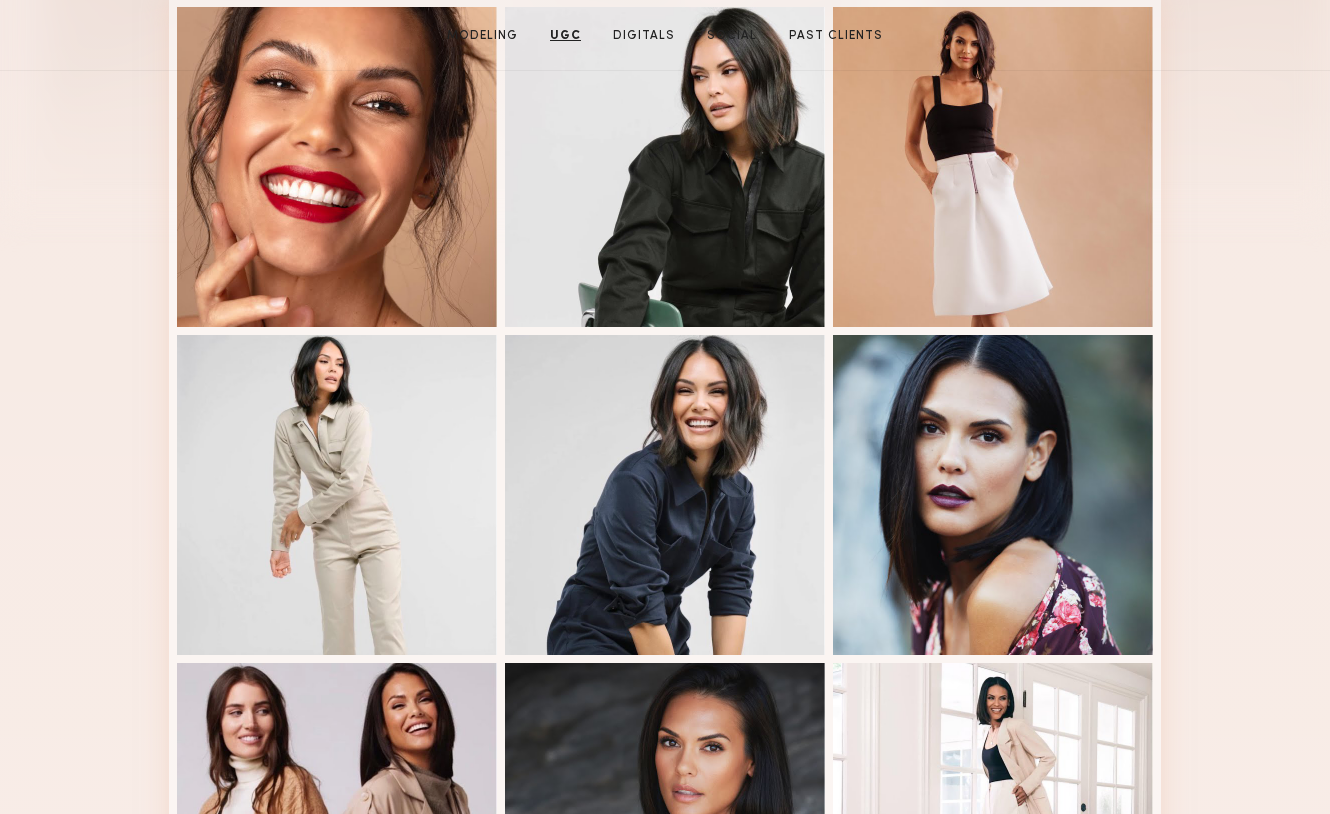 scroll, scrollTop: 0, scrollLeft: 0, axis: both 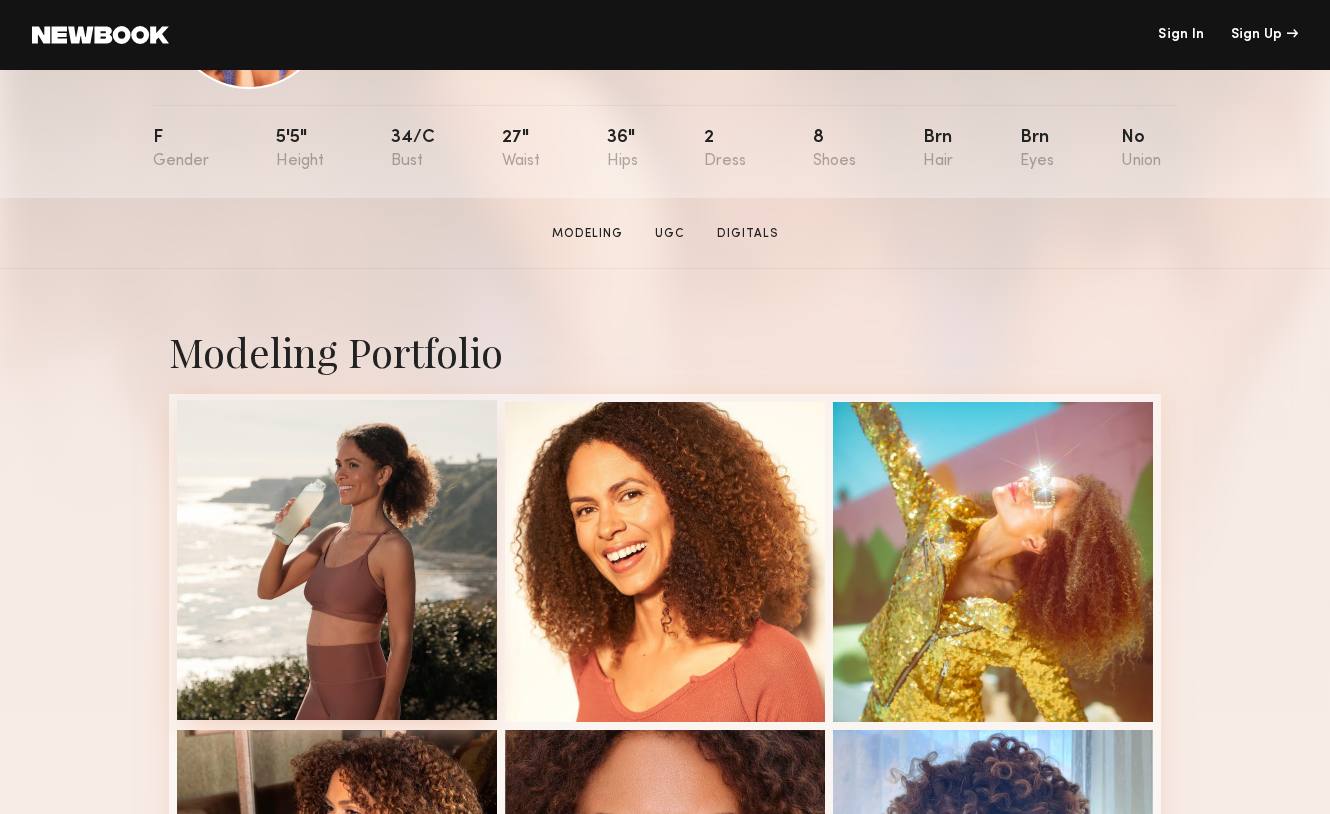 click at bounding box center [337, 560] 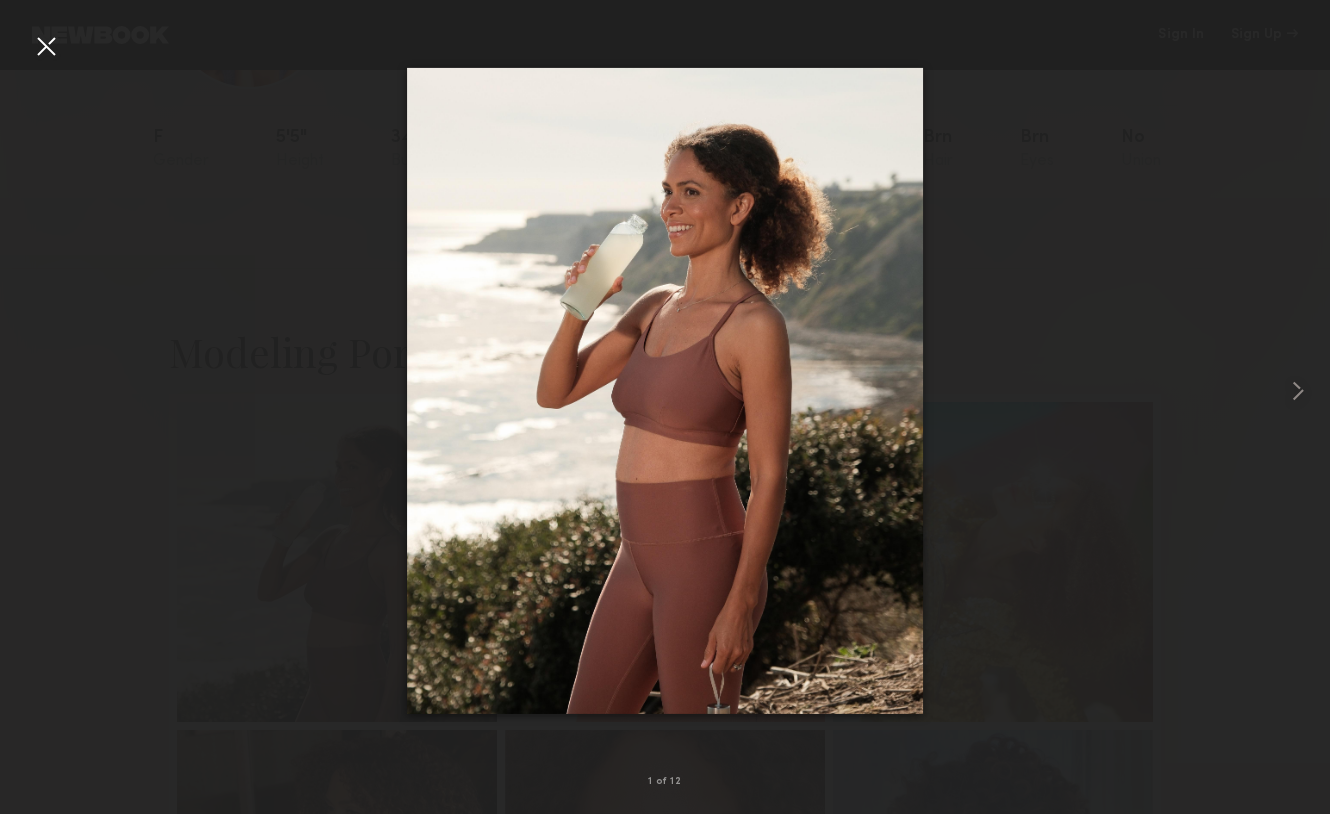 click at bounding box center (46, 46) 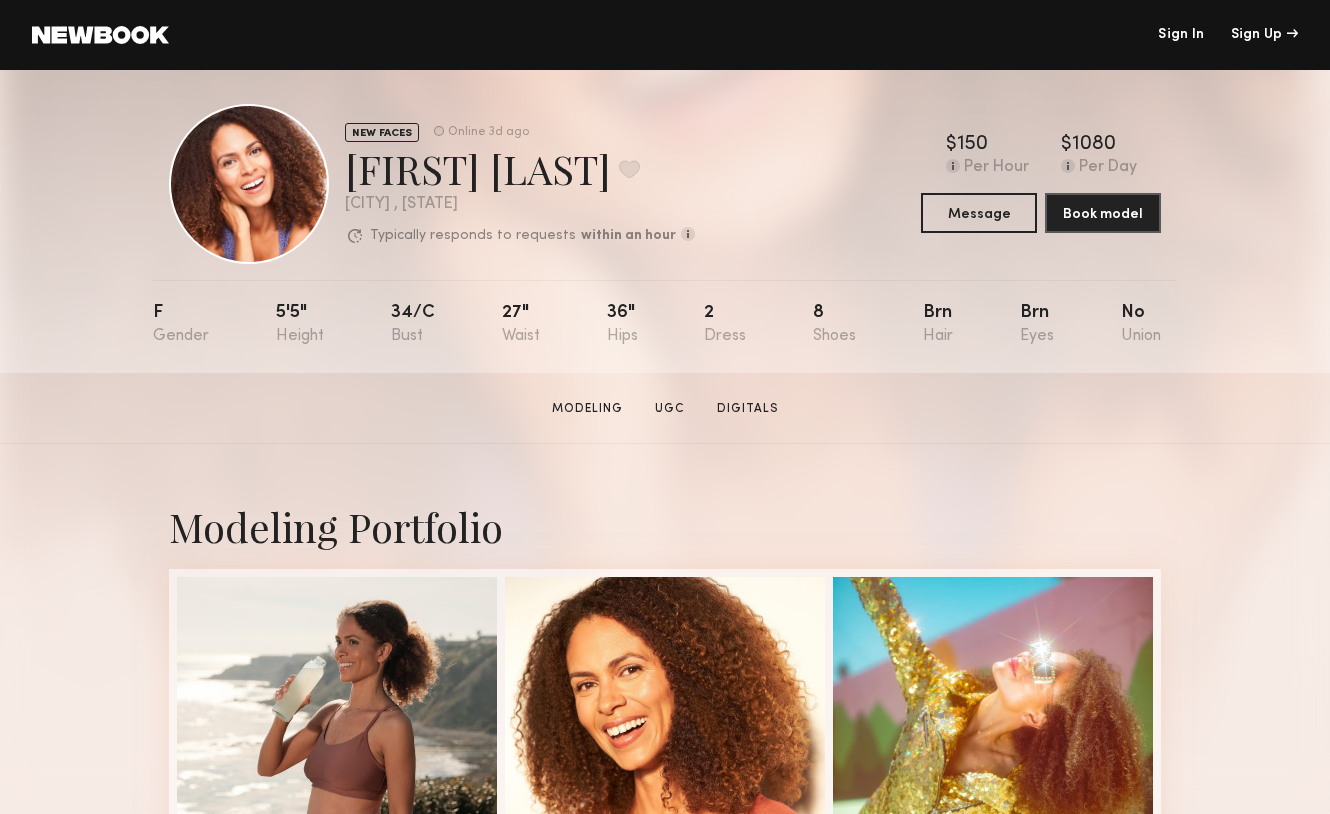 scroll, scrollTop: 0, scrollLeft: 0, axis: both 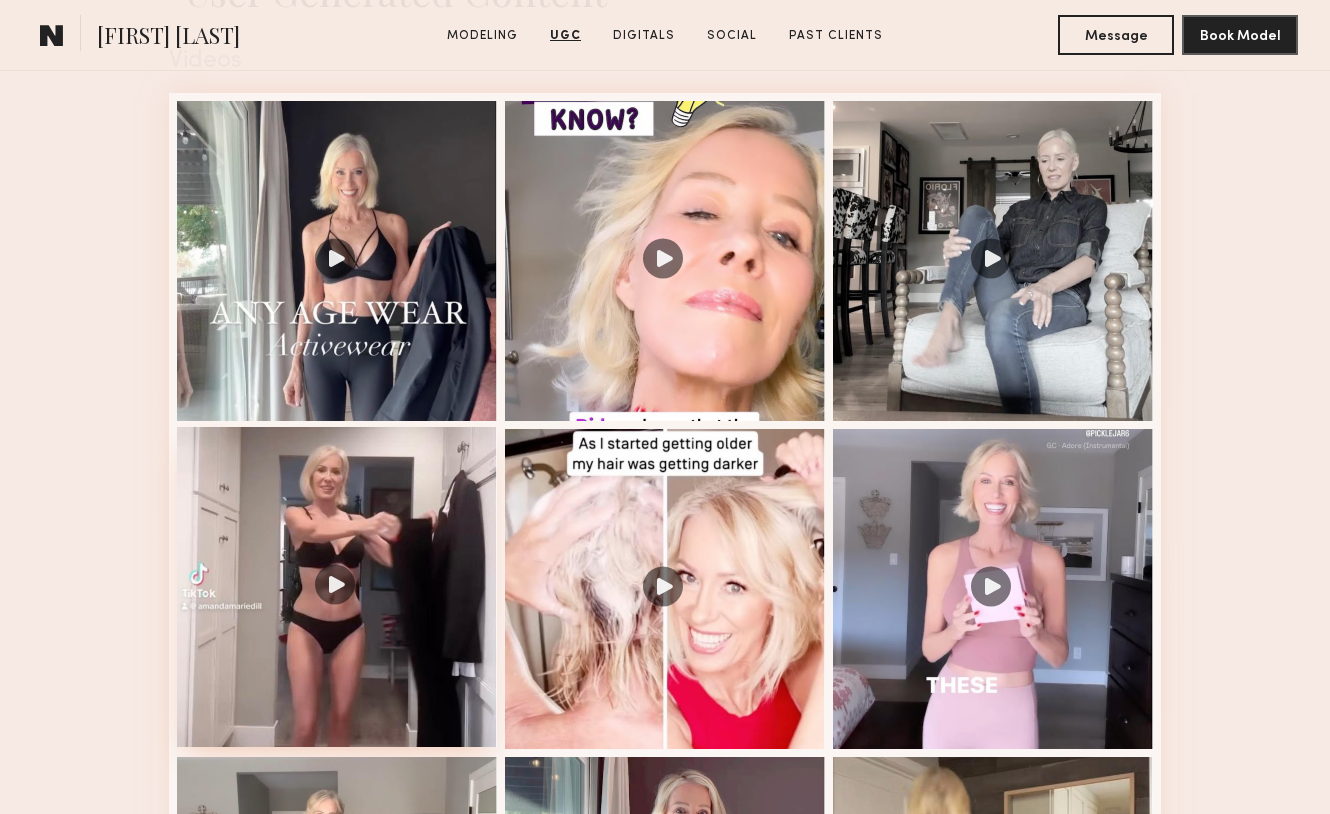 click at bounding box center [337, 587] 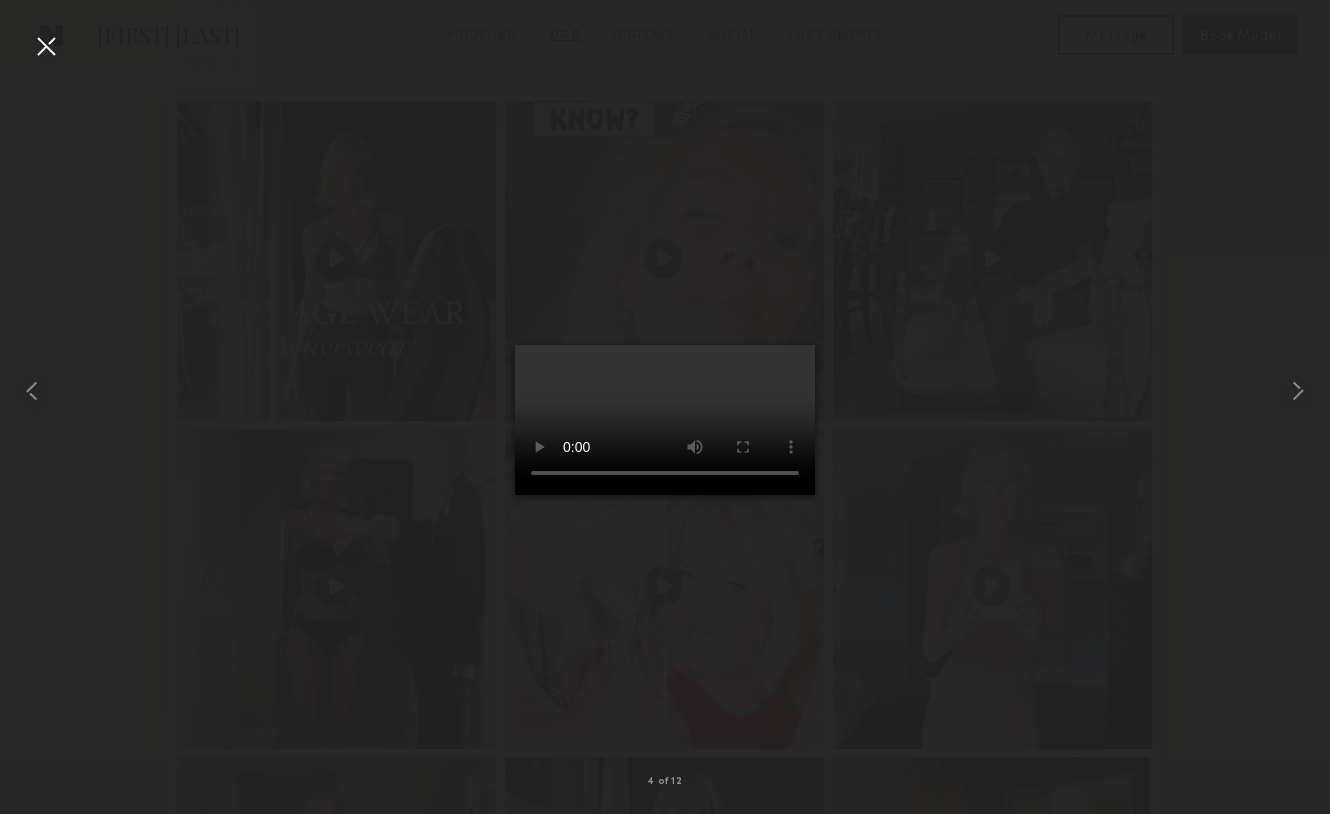 click at bounding box center (46, 46) 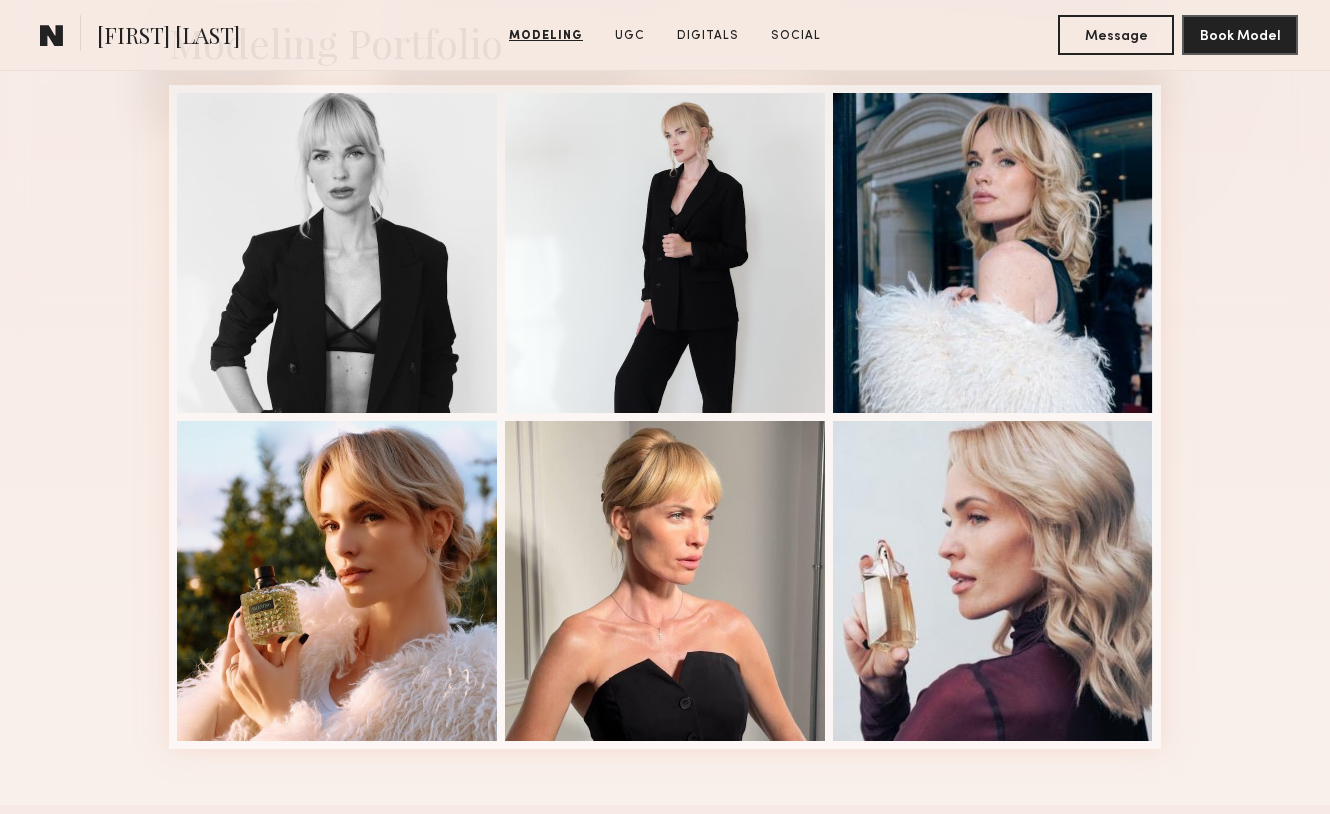 scroll, scrollTop: 499, scrollLeft: 0, axis: vertical 